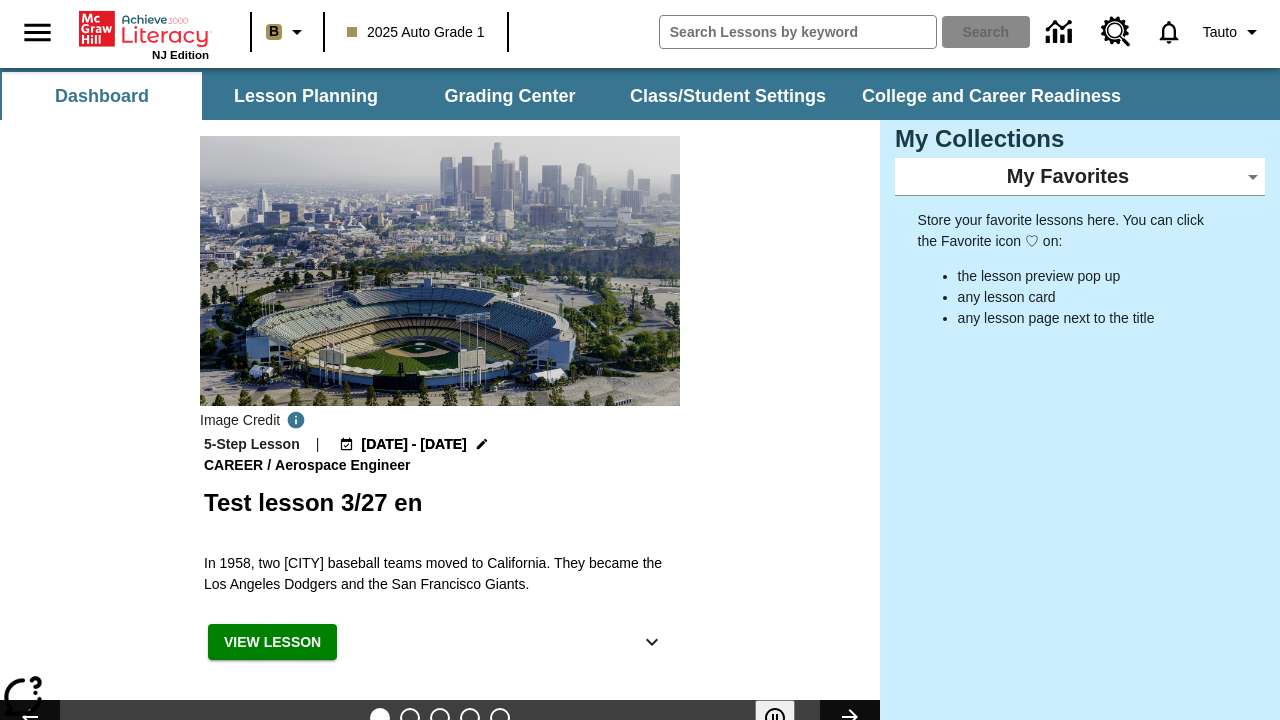 scroll, scrollTop: 0, scrollLeft: 0, axis: both 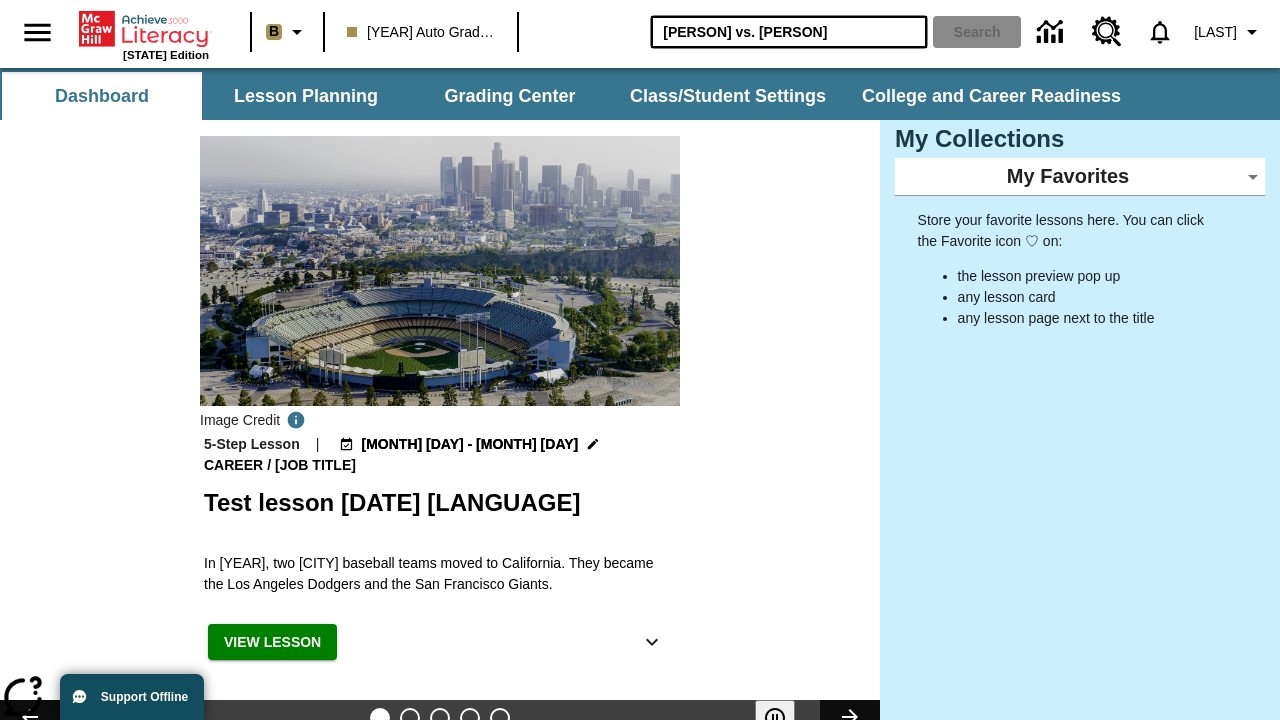 type on "[PERSON] vs. [PERSON]" 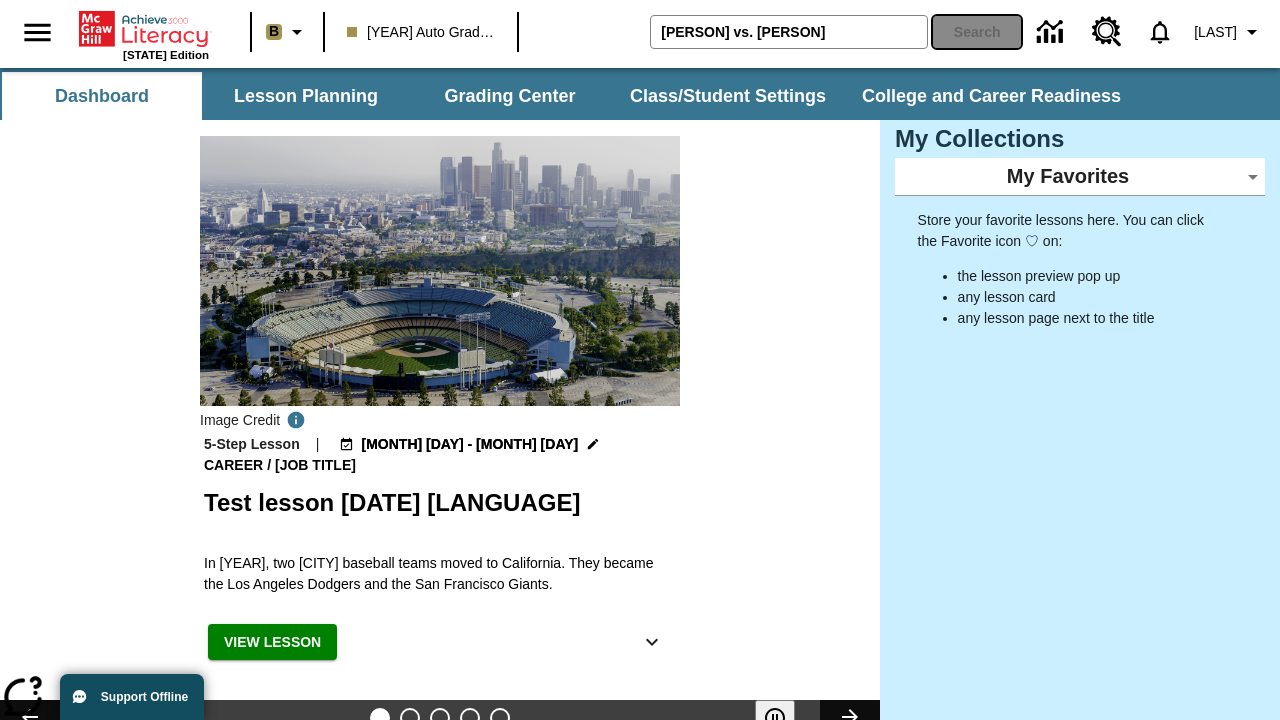 click on "Search" at bounding box center (977, 32) 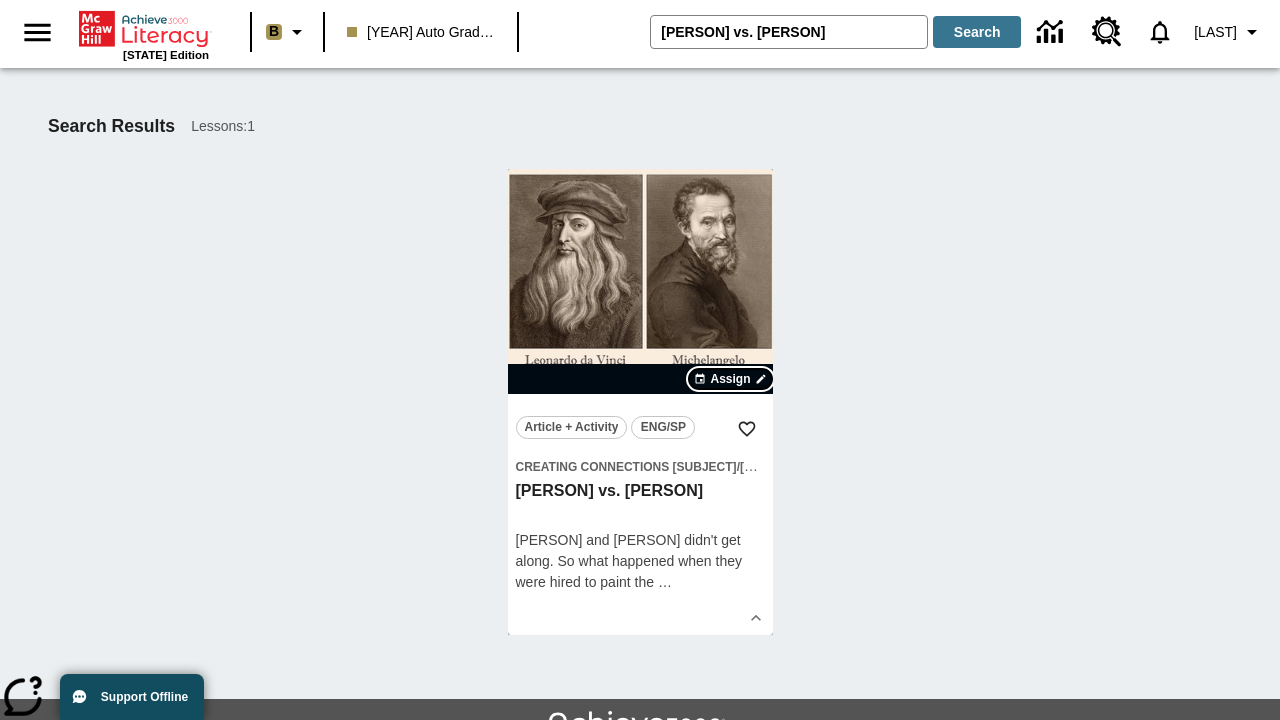 click on "Assign" at bounding box center [730, 379] 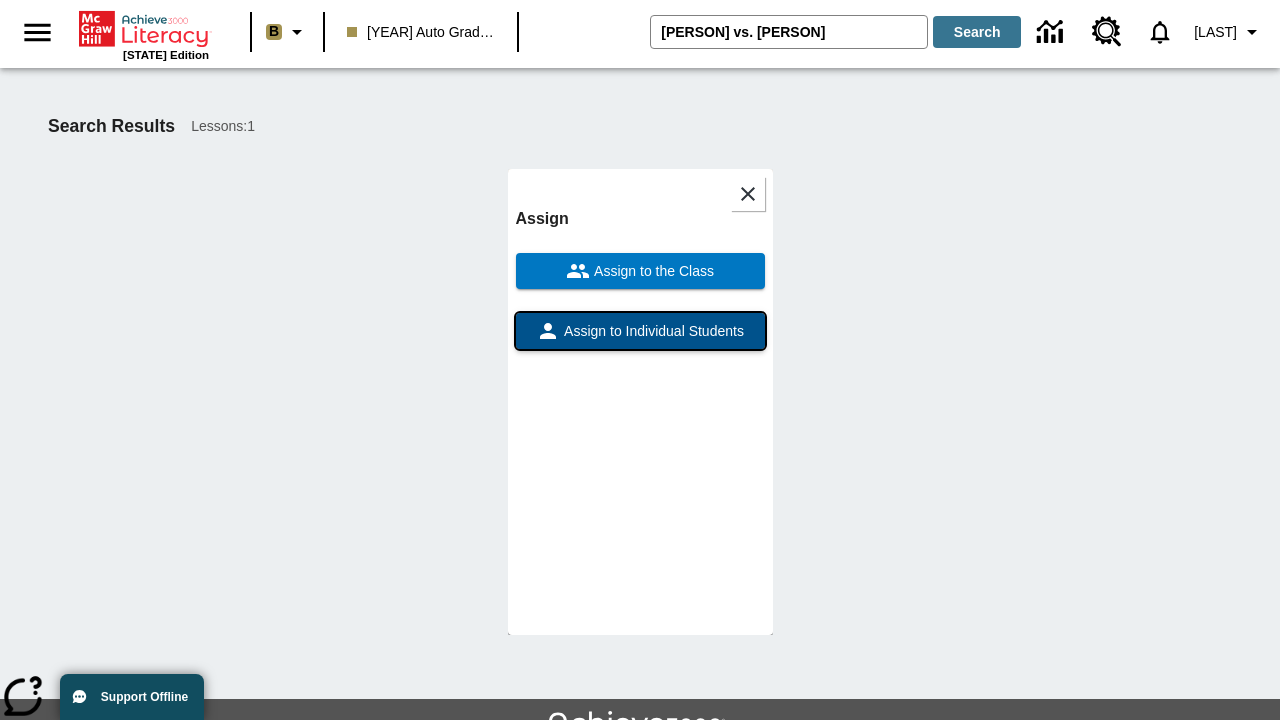click on "Assign to Individual Students" at bounding box center [652, 331] 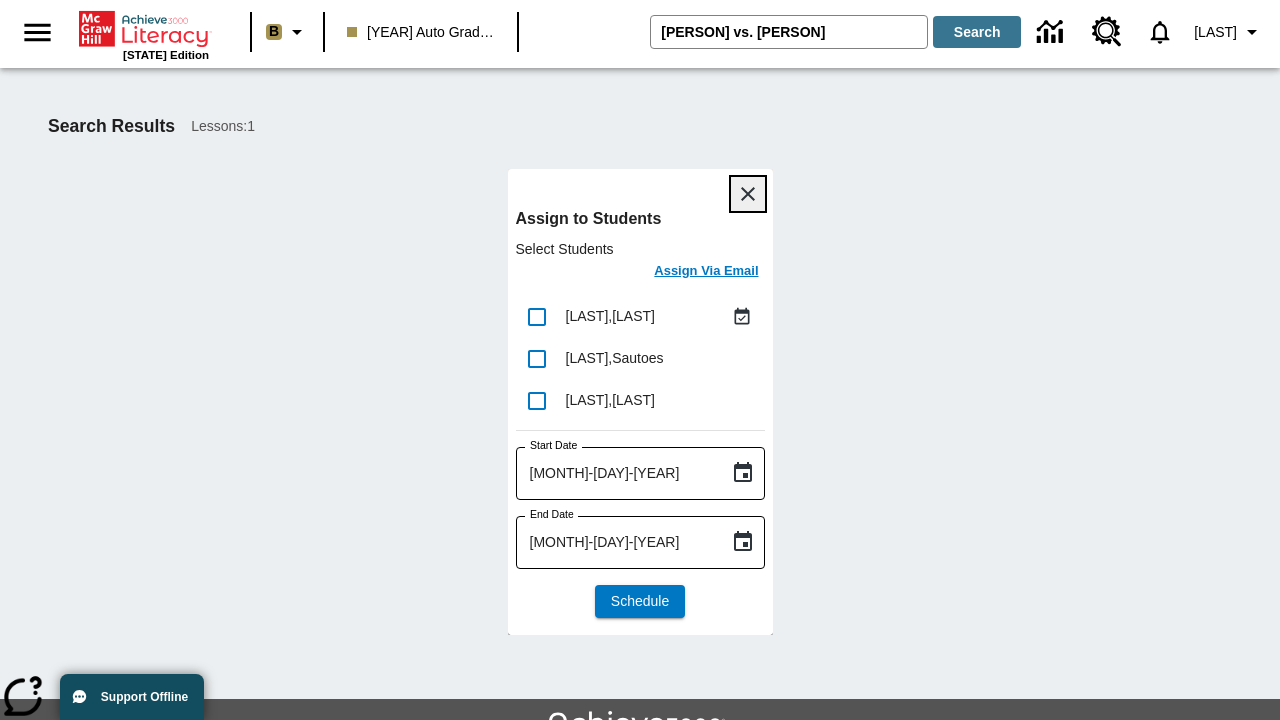scroll, scrollTop: 109, scrollLeft: 0, axis: vertical 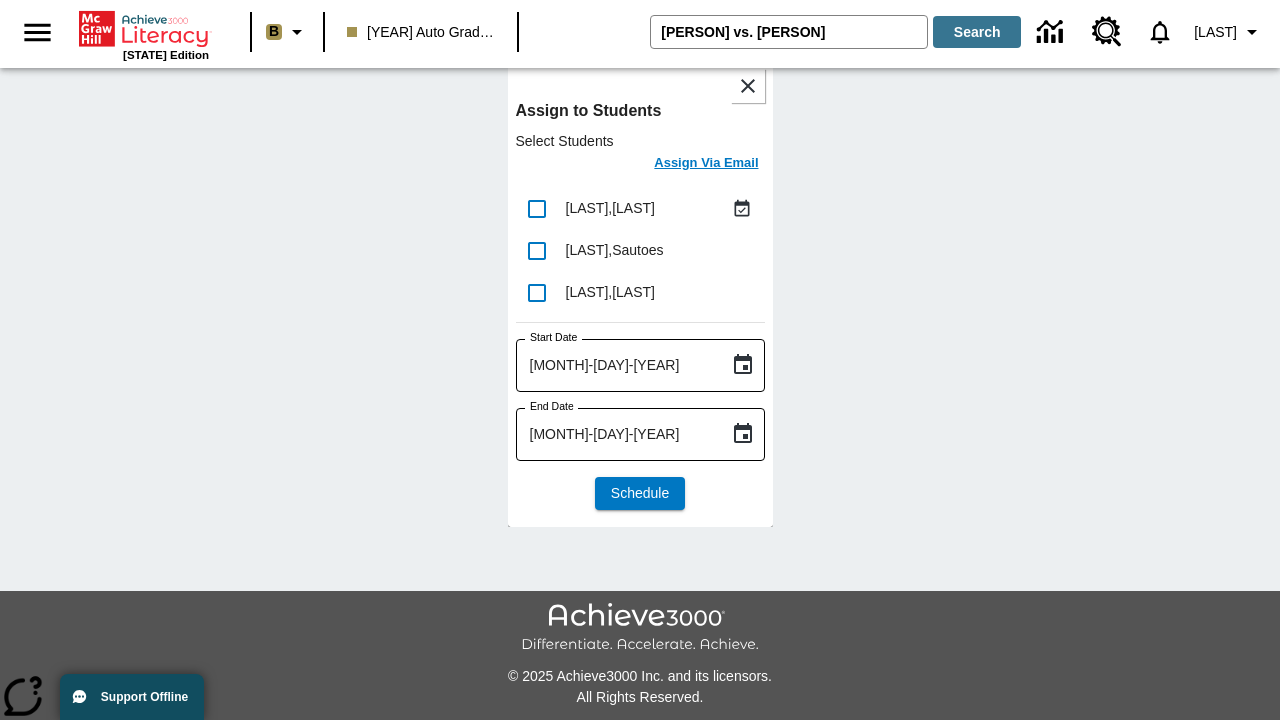 click on "Assign Via Email" at bounding box center (706, 163) 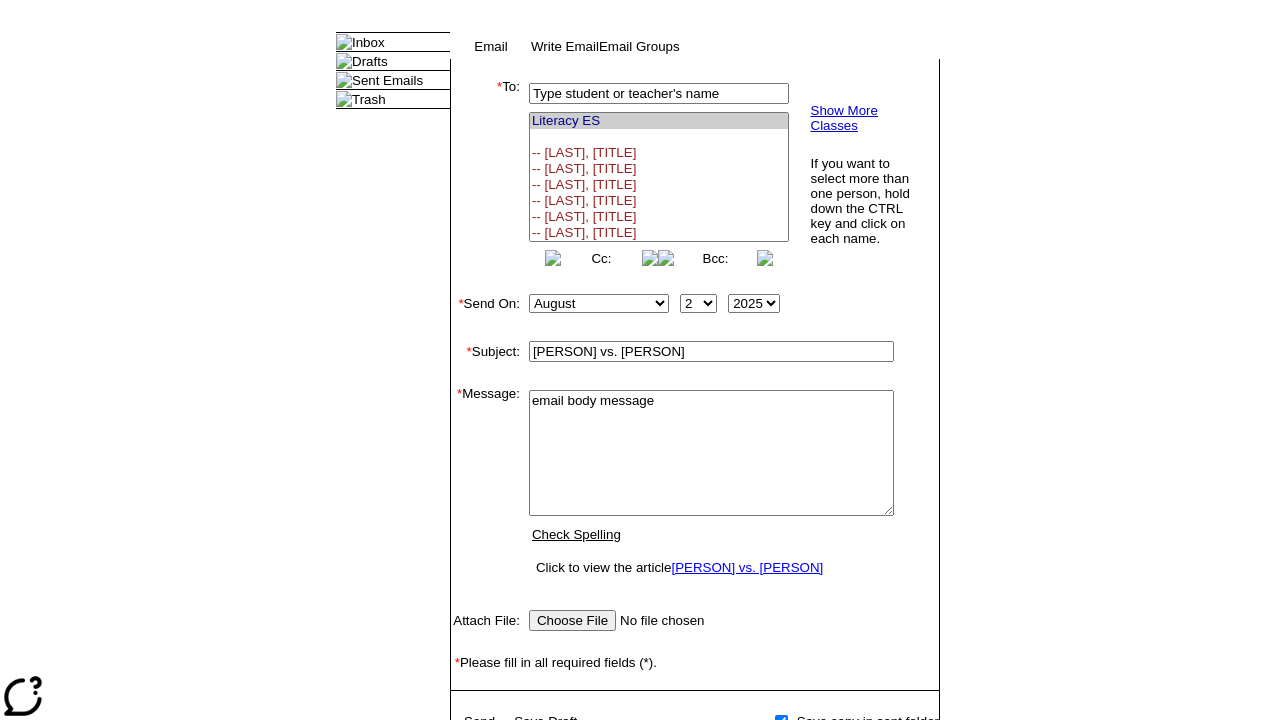 select on "U,[NUMBER],[NUMBER]" 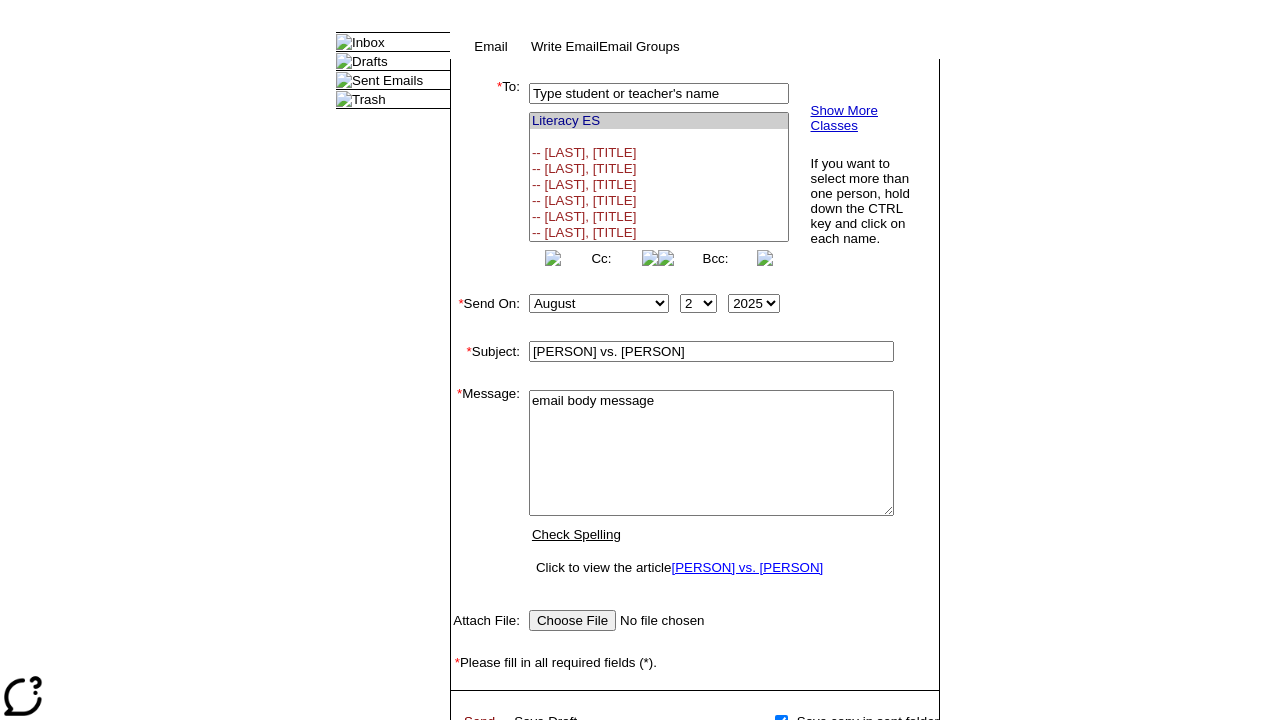 click on "Send" at bounding box center [479, 721] 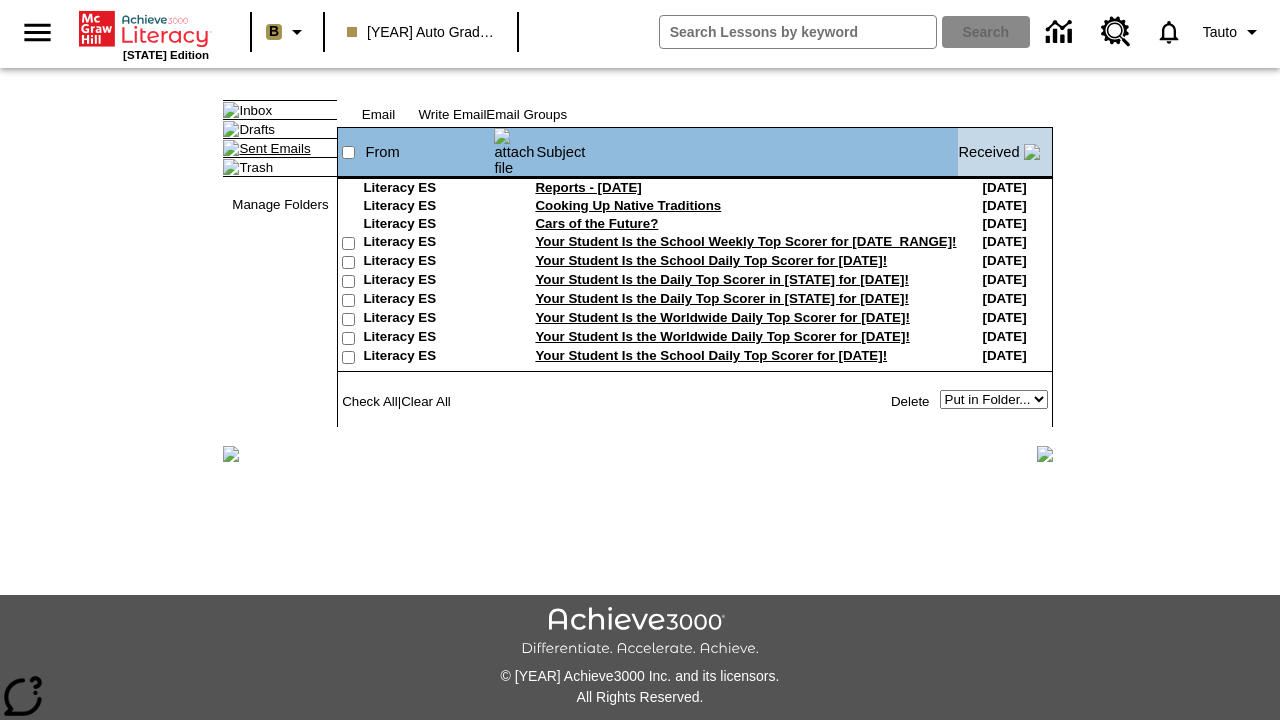 click on "Sent Emails" at bounding box center (274, 148) 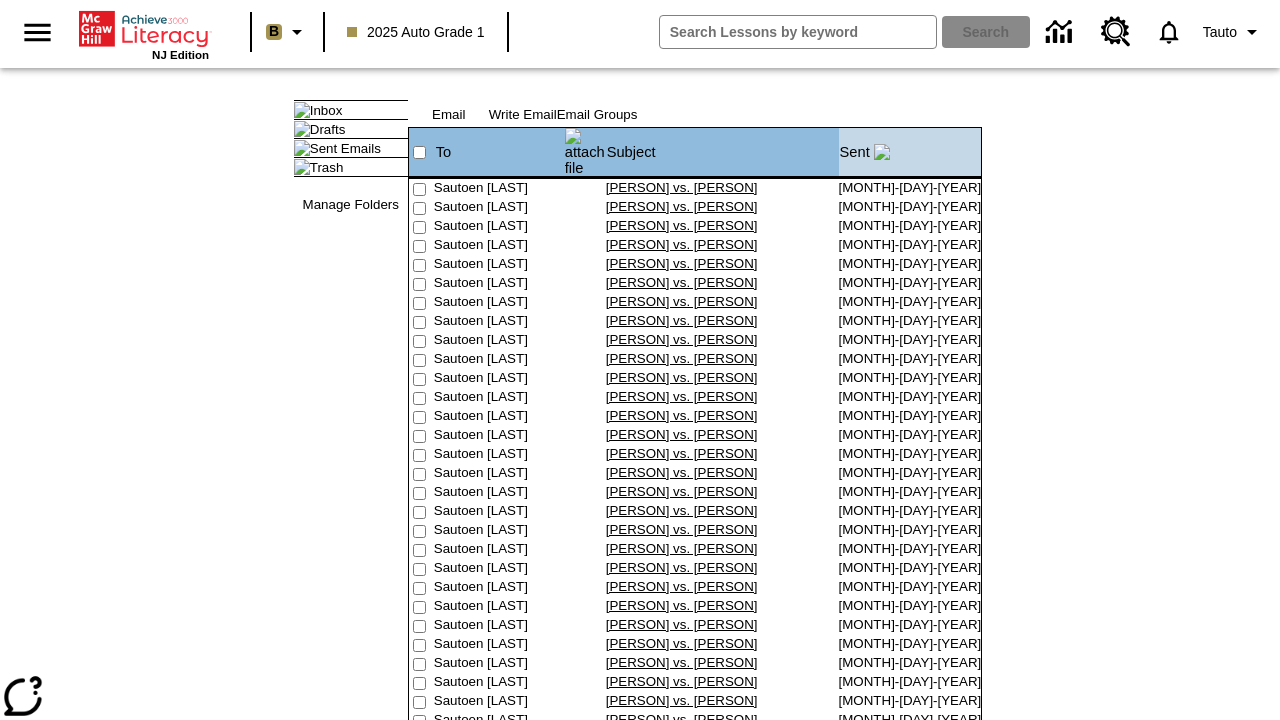 scroll, scrollTop: 0, scrollLeft: 0, axis: both 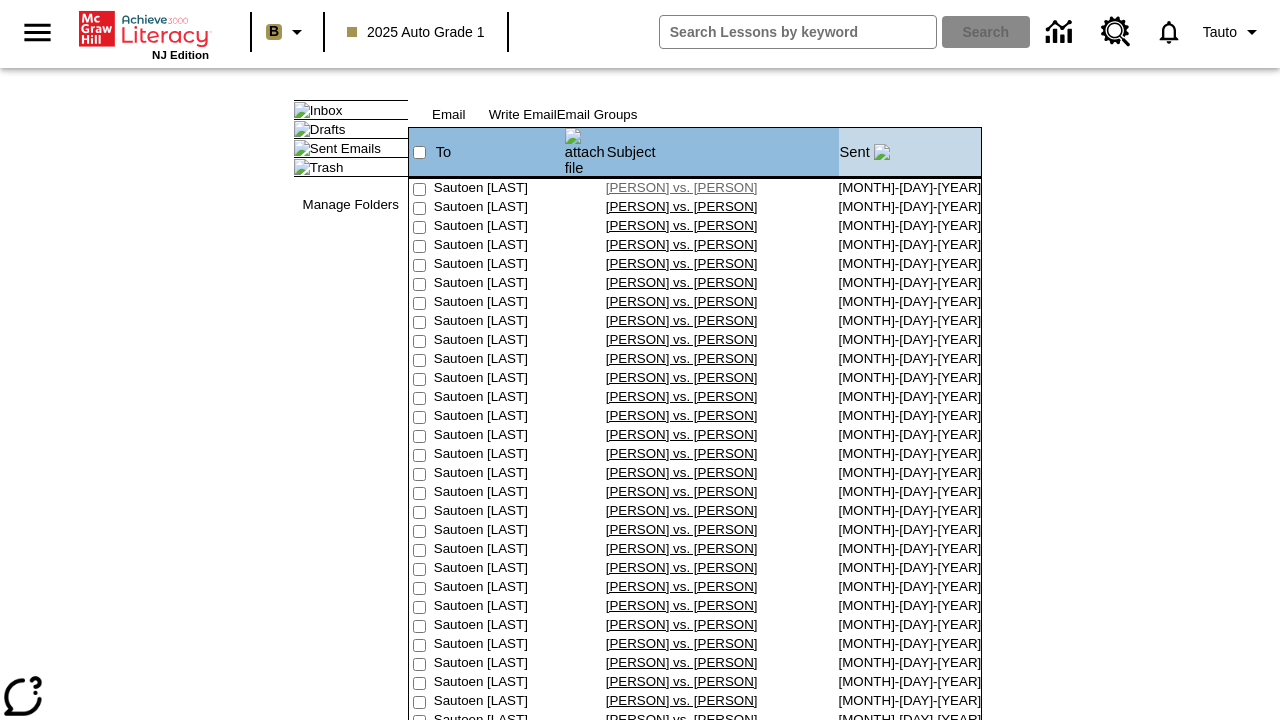 click on "[PERSON] vs. [PERSON]" at bounding box center (682, 187) 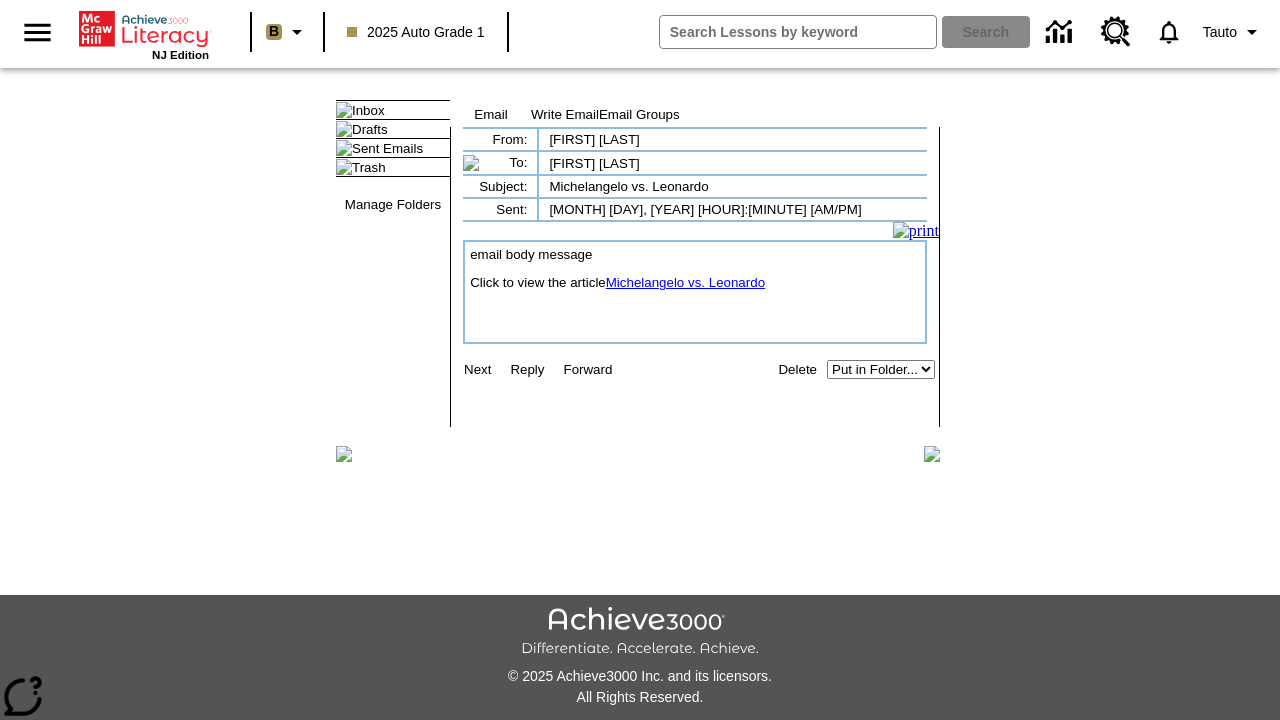 click on "[PERSON] vs. [PERSON]" at bounding box center (685, 282) 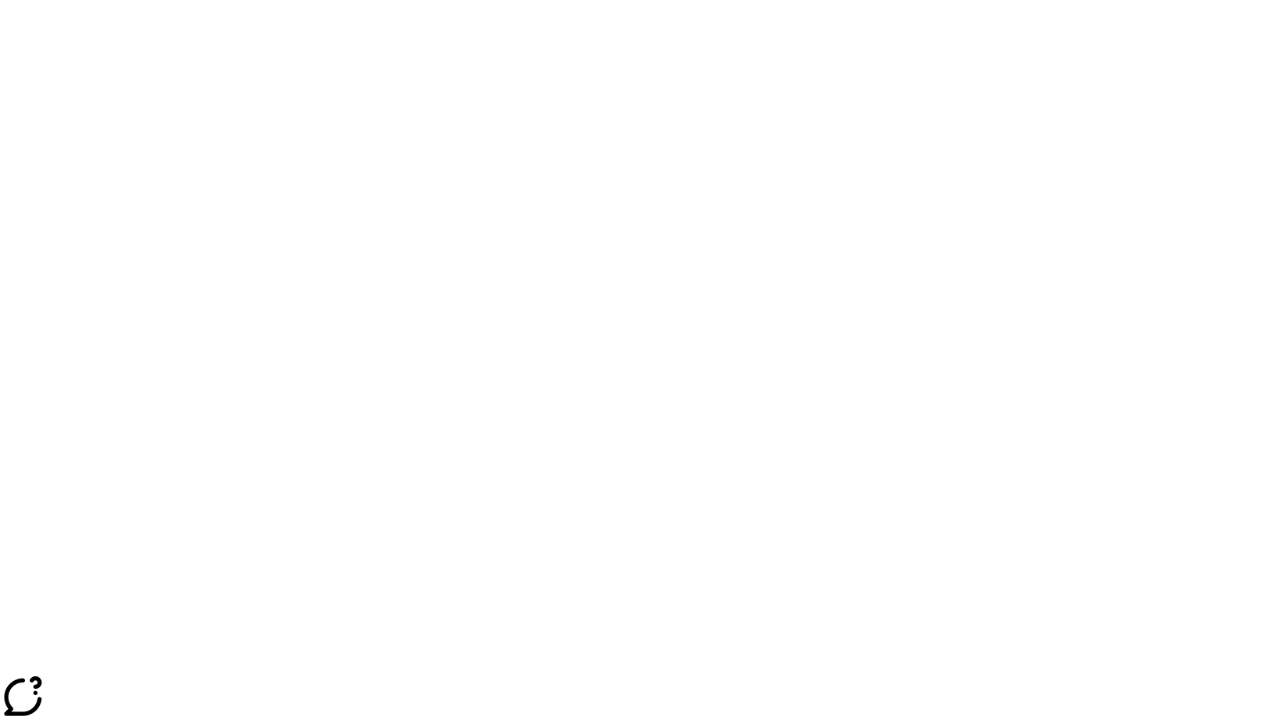 scroll, scrollTop: 0, scrollLeft: 0, axis: both 